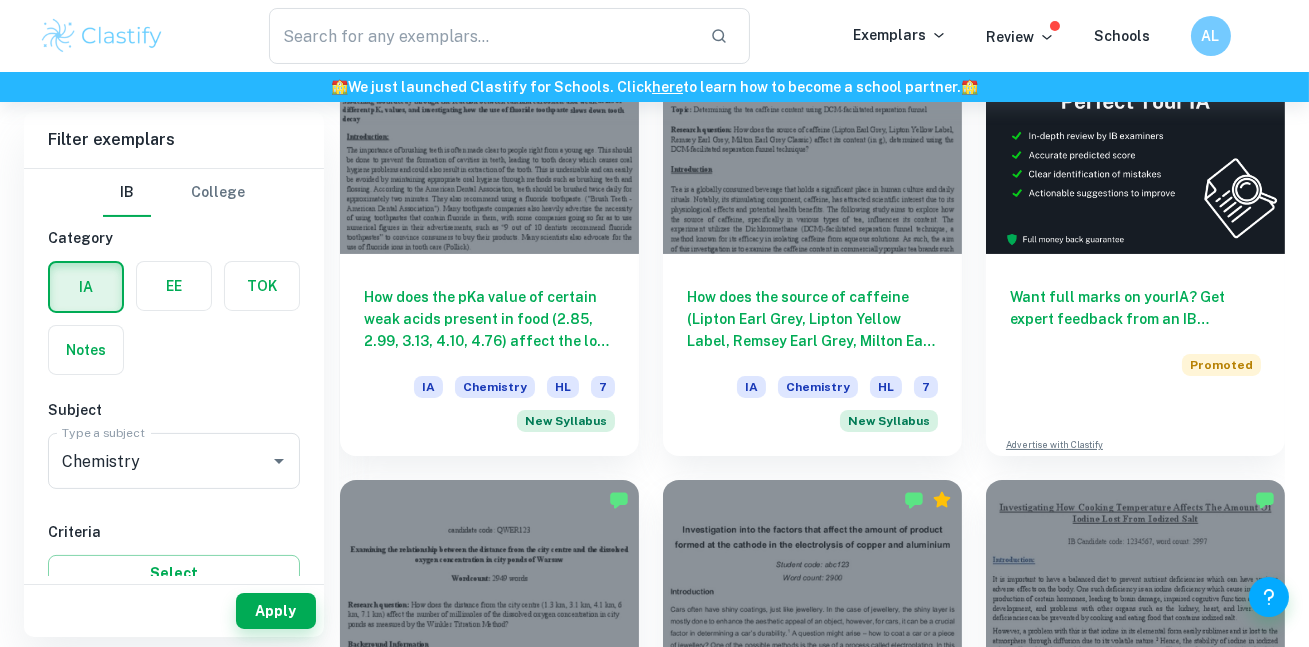 scroll, scrollTop: 710, scrollLeft: 0, axis: vertical 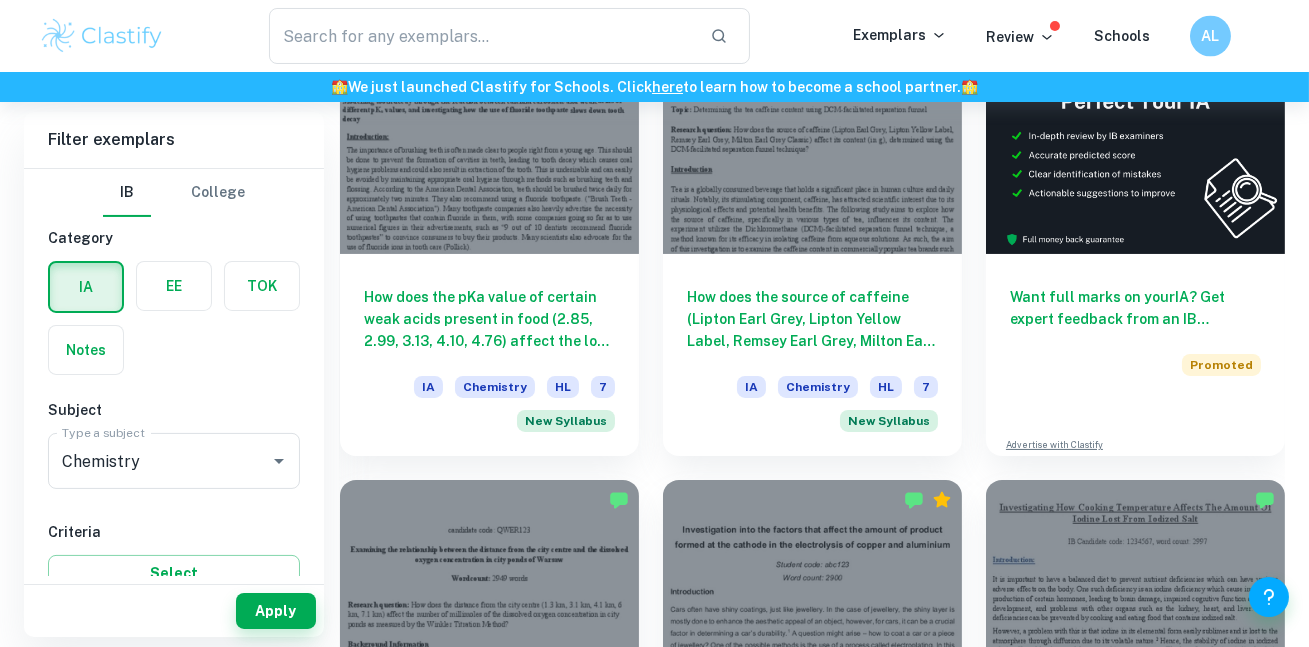 click on "AL" at bounding box center [1210, 36] 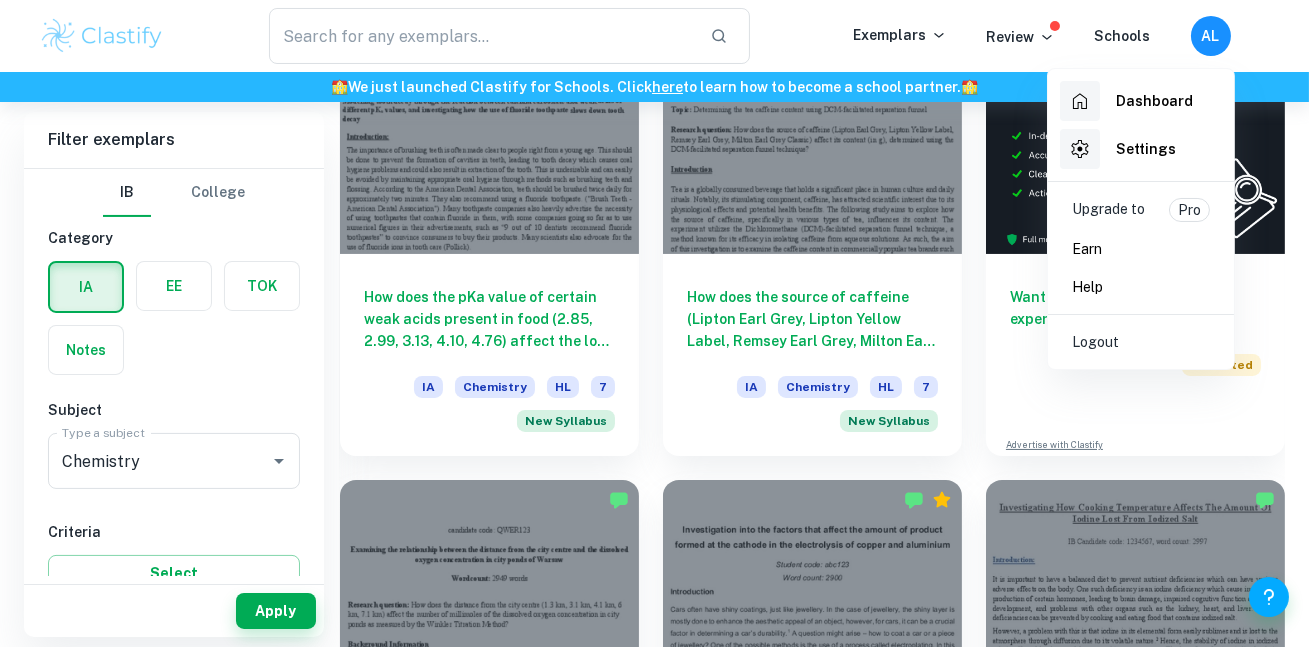 click on "Dashboard" at bounding box center (1154, 101) 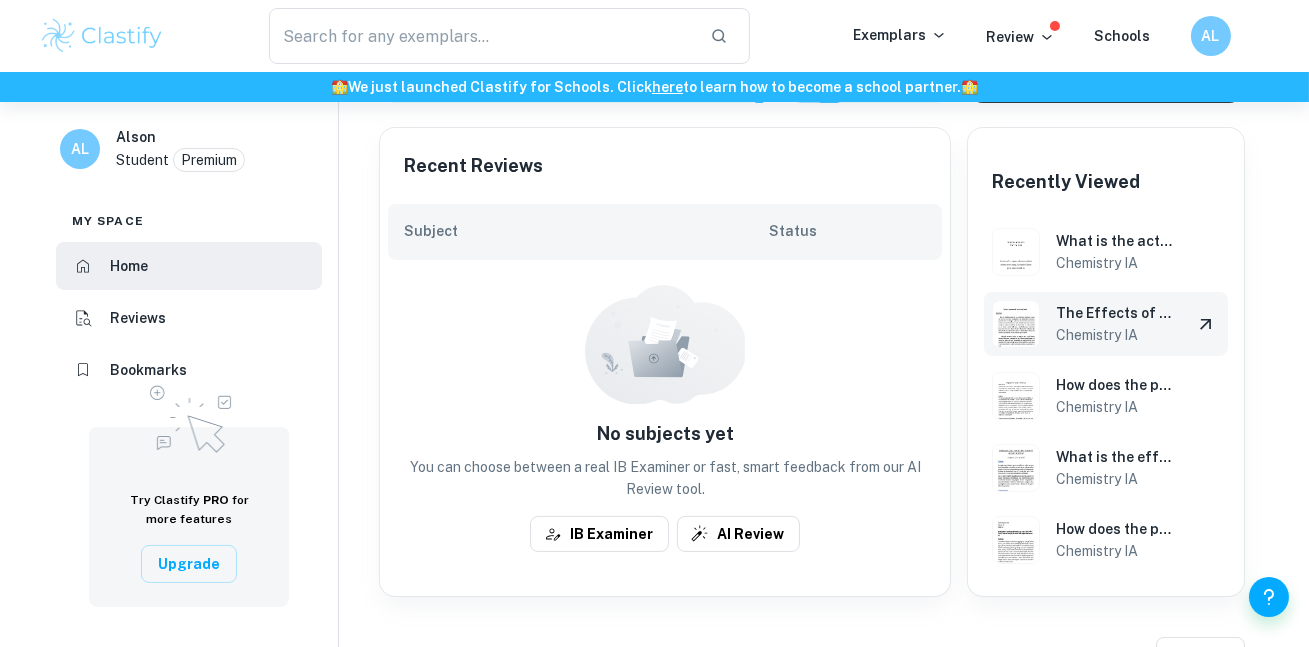 scroll, scrollTop: 394, scrollLeft: 0, axis: vertical 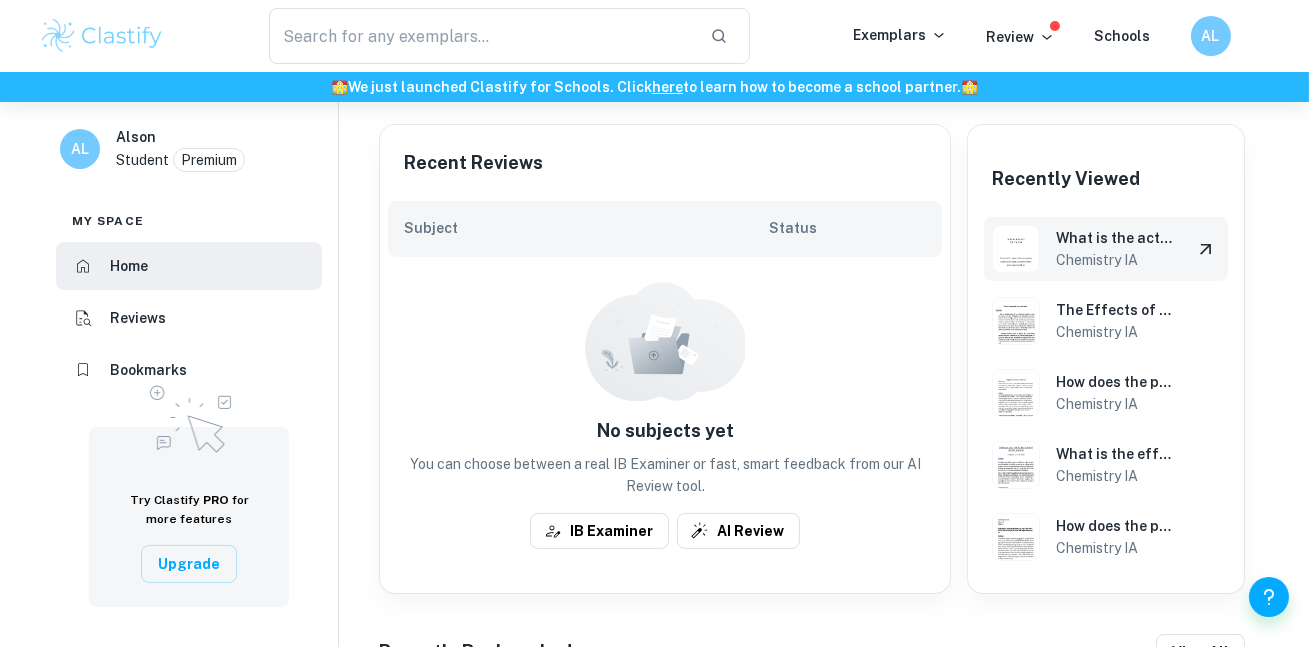 click on "What is the activation energy (kJmol-1) of the decomposition of hydrogen peroxide (H2O2) catalyzed by Fe3+ ions calculated by measuring the rate of reaction (moldm-3s-1) at different temperatures (294.5 K, 298.0 K, 303.0 K, 308.0 K, 313.0 K) via pressure increase due to oxygen evolution?" at bounding box center [1116, 238] 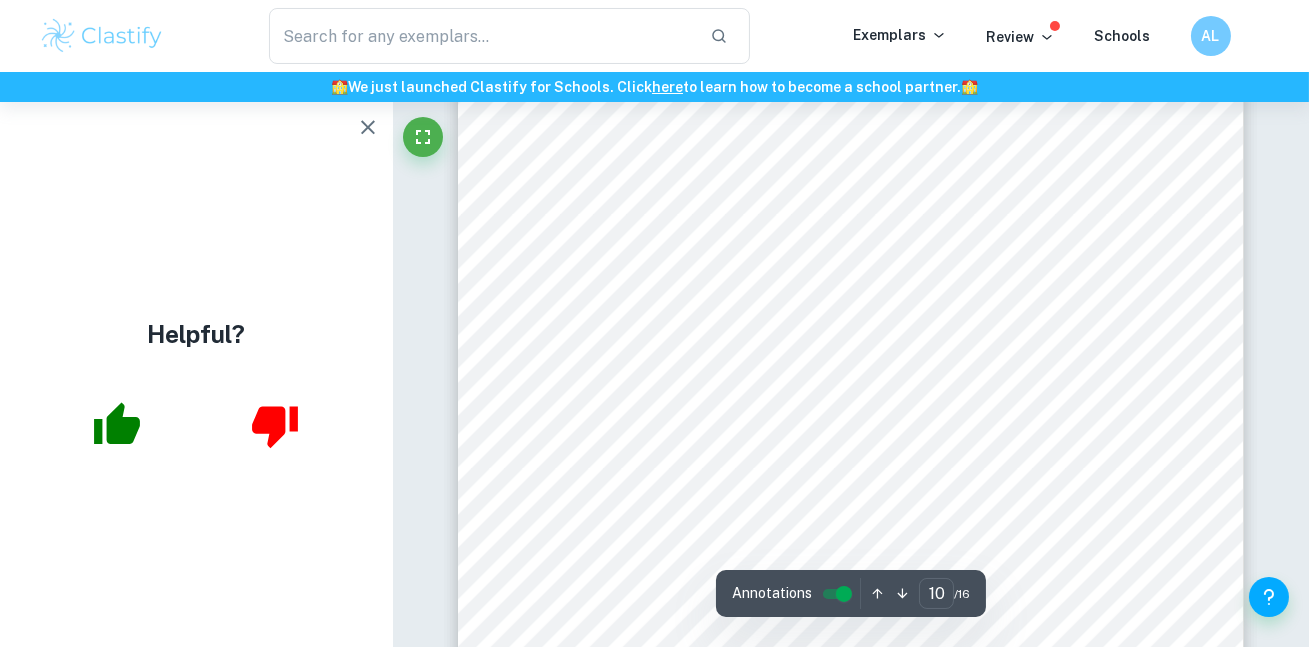 scroll, scrollTop: 9765, scrollLeft: 0, axis: vertical 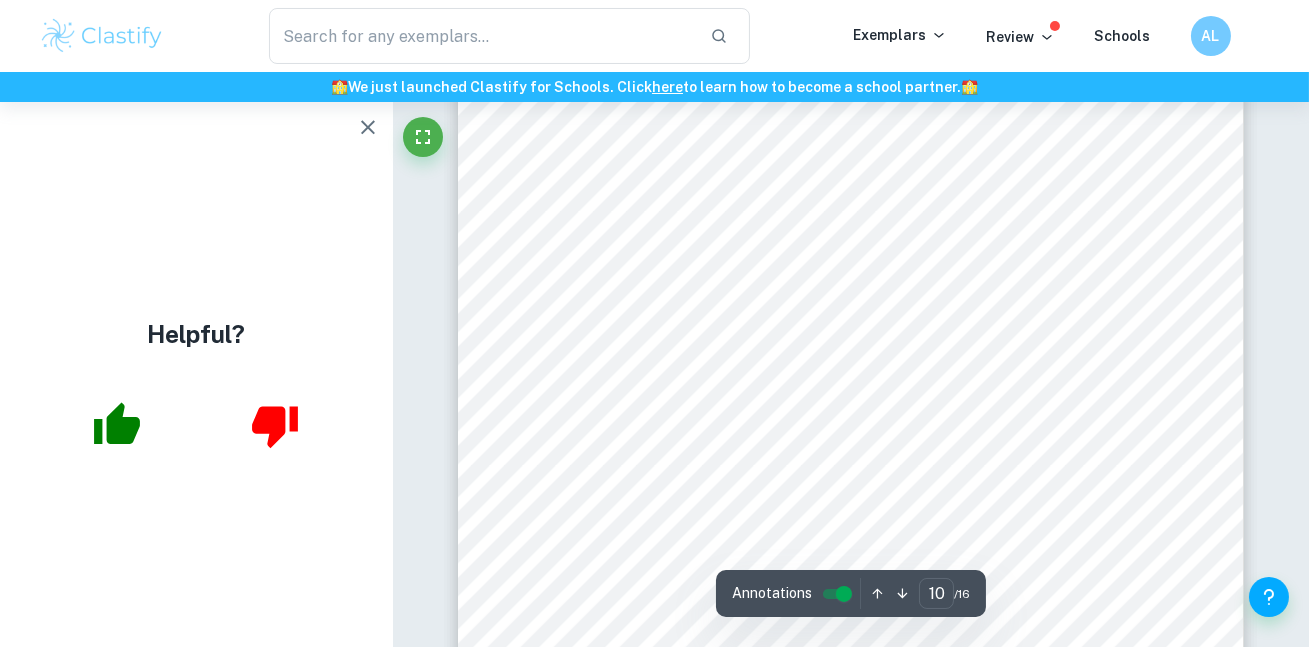 click 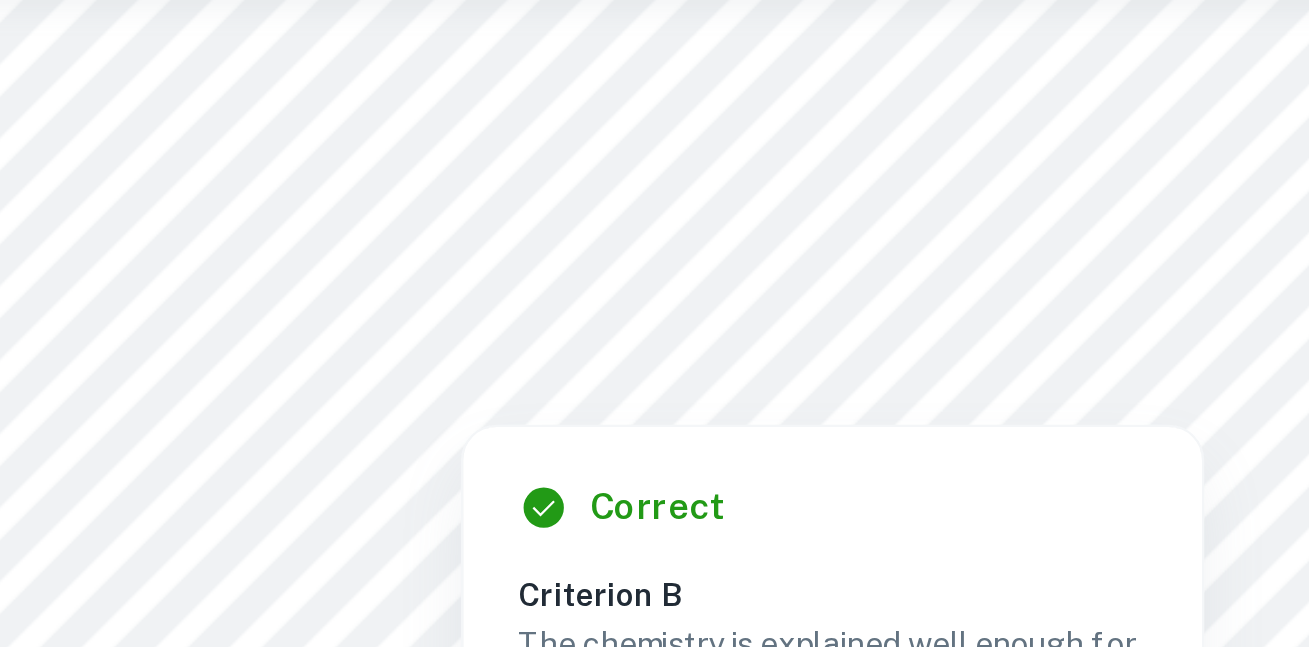 scroll, scrollTop: 1775, scrollLeft: 0, axis: vertical 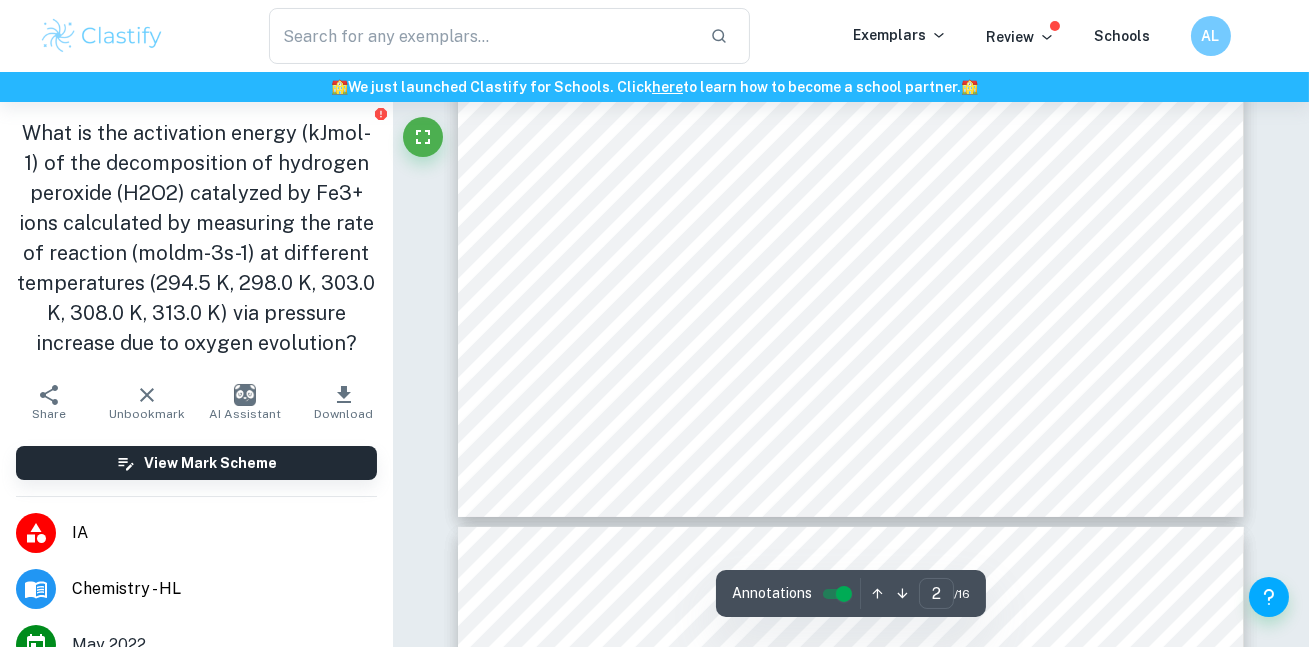 click on "1 Research Question:   What is the activation energy (kJmol -1 ) of the decomposition of hydrogen peroxide (H 2 O 2 ) catalyzed by Fe 3+   ions calculated by measuring the rate of reaction (moldm -3 s -1 ) at different temperatures (294.5 K, 298.0 K, 303.0 K, 308.0 K, 313.0 K) via pressure increase due to oxygen evolution? 1. Personal engagement The ongoing pandemics has brought about a high demand for relatively cheap disinfectants that could be used to sanitize the surfaces and inhibit microbial growth. It made me interested in hydrogen peroxide, an inexpensive, common chemical found in every household, known for its oxidizing properties. I encountered the studies outlining the efficacy of hydrogen peroxide as a disinfectant and it appears that the main factors in sterilizing surfaces are the concentration applied and the exposure time (McDonnell, 2014). According to Hong et al., the hydrogen peroxide “at 25% and 50% label concentrations resulted in 40.9% and 75.7% reductions in   S aureus ,   2H 2 O 2" at bounding box center [850, 9] 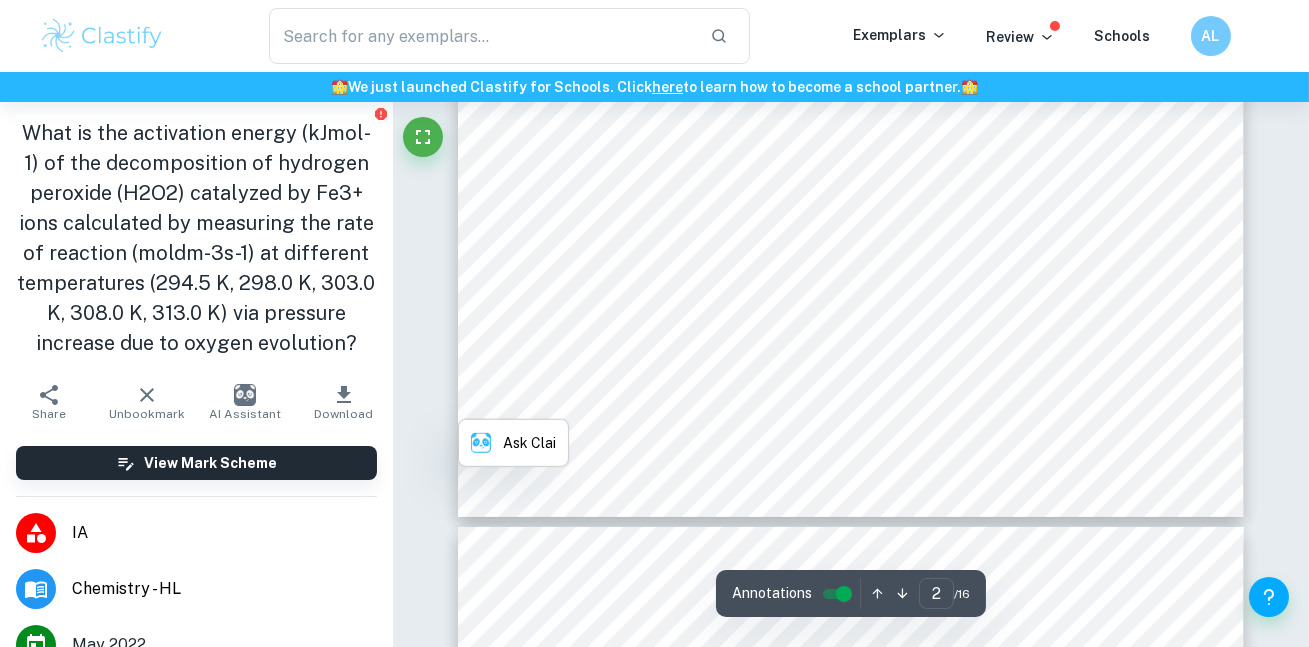 click on "3+" at bounding box center [826, 174] 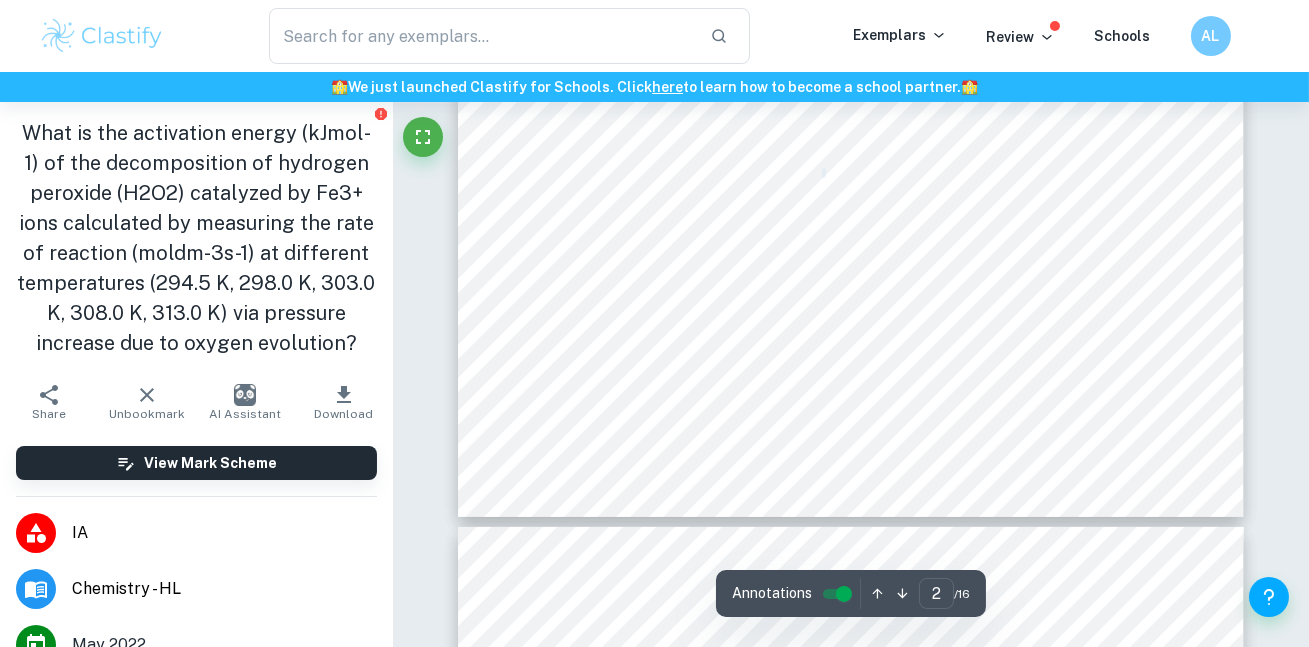 click on "3+" at bounding box center [826, 174] 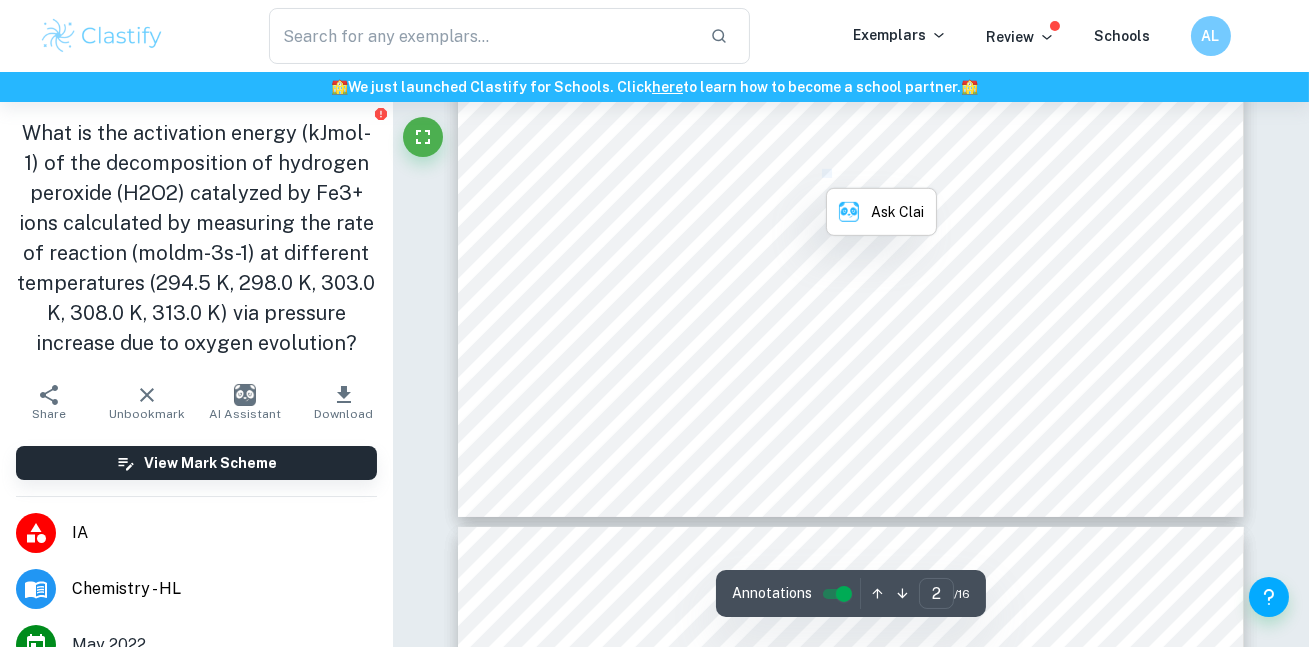 click on "3+" at bounding box center [826, 174] 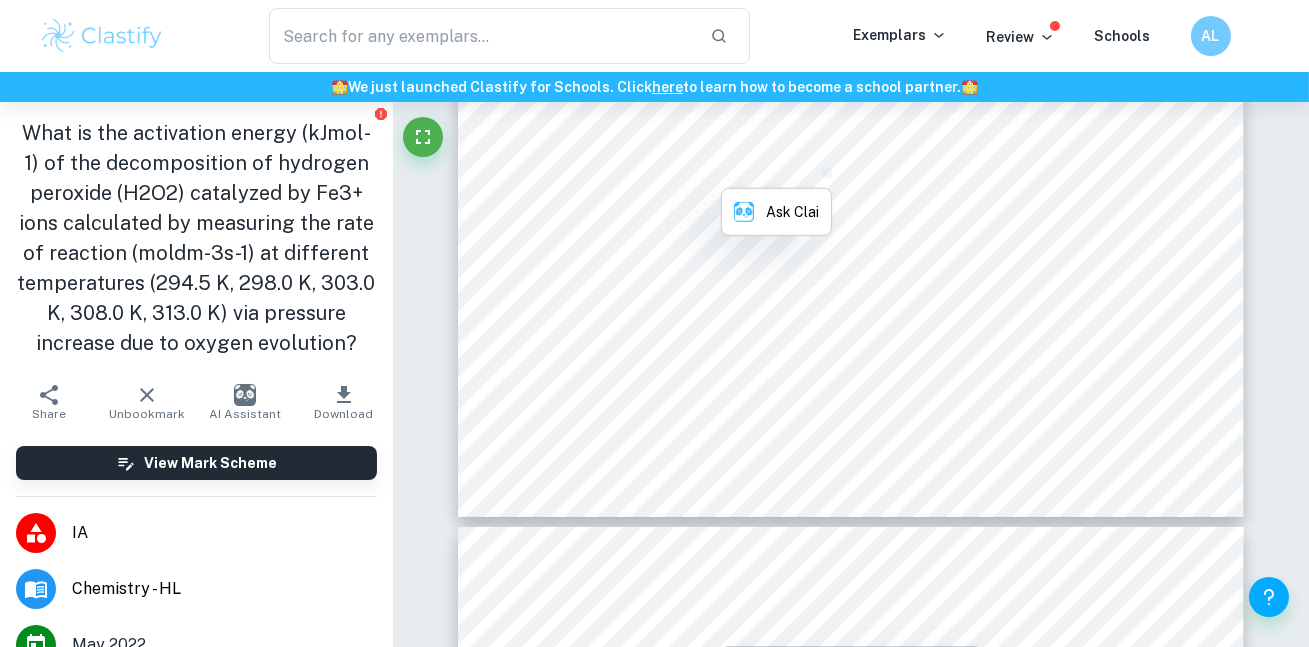 click on "3+" at bounding box center [826, 174] 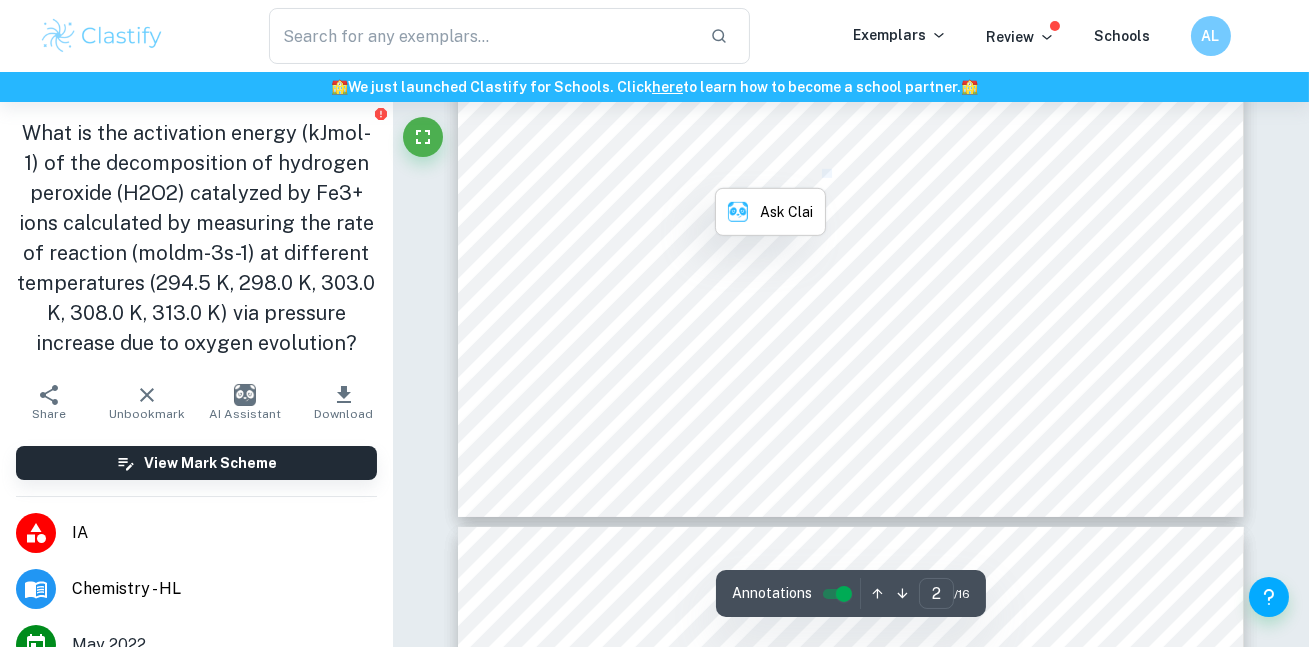 click on "3+" at bounding box center (826, 174) 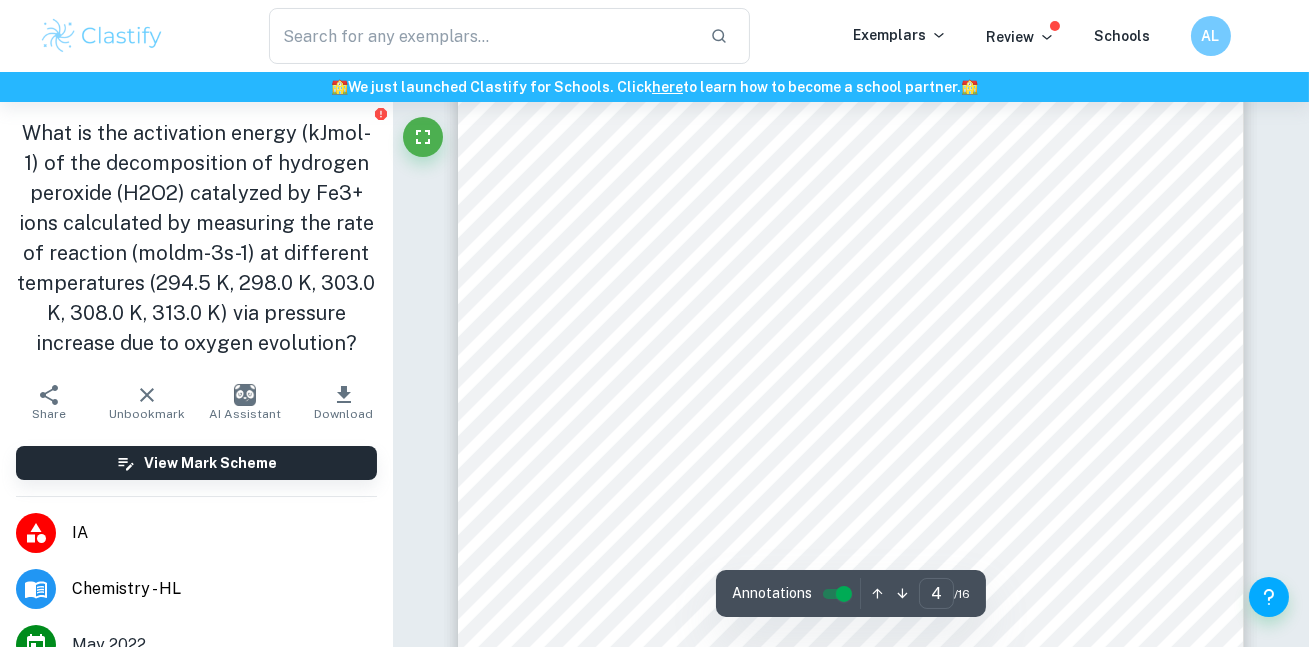 scroll, scrollTop: 3265, scrollLeft: 0, axis: vertical 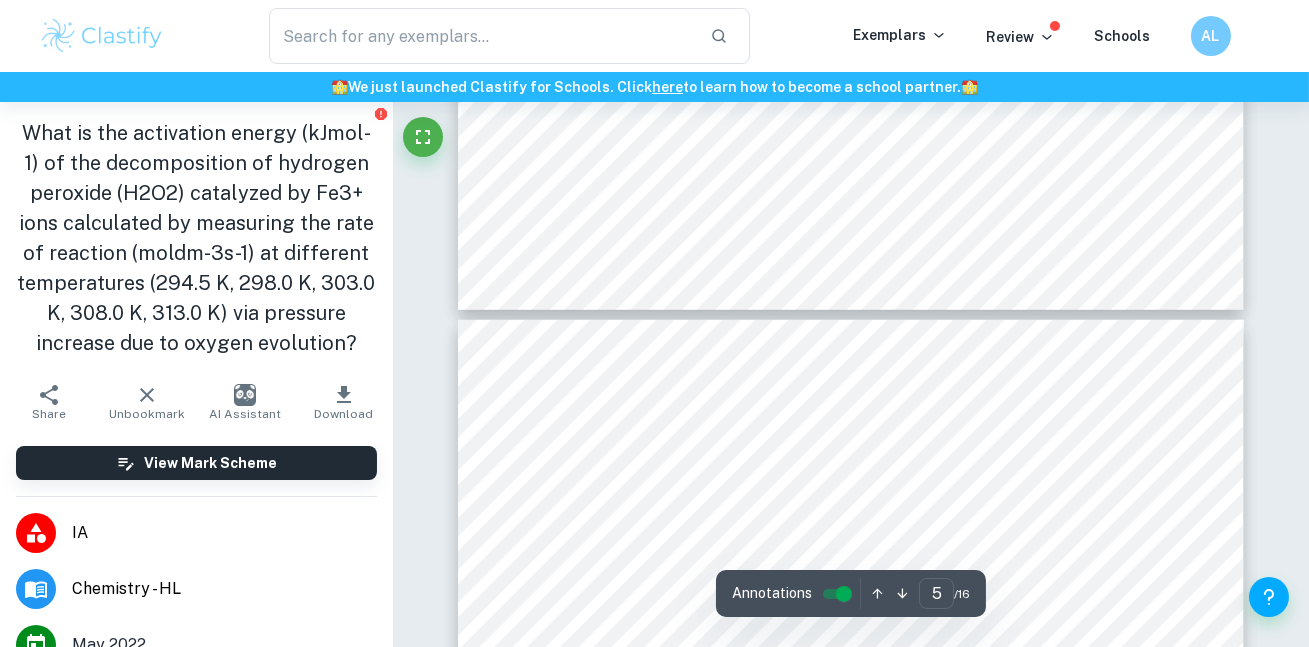 type on "4" 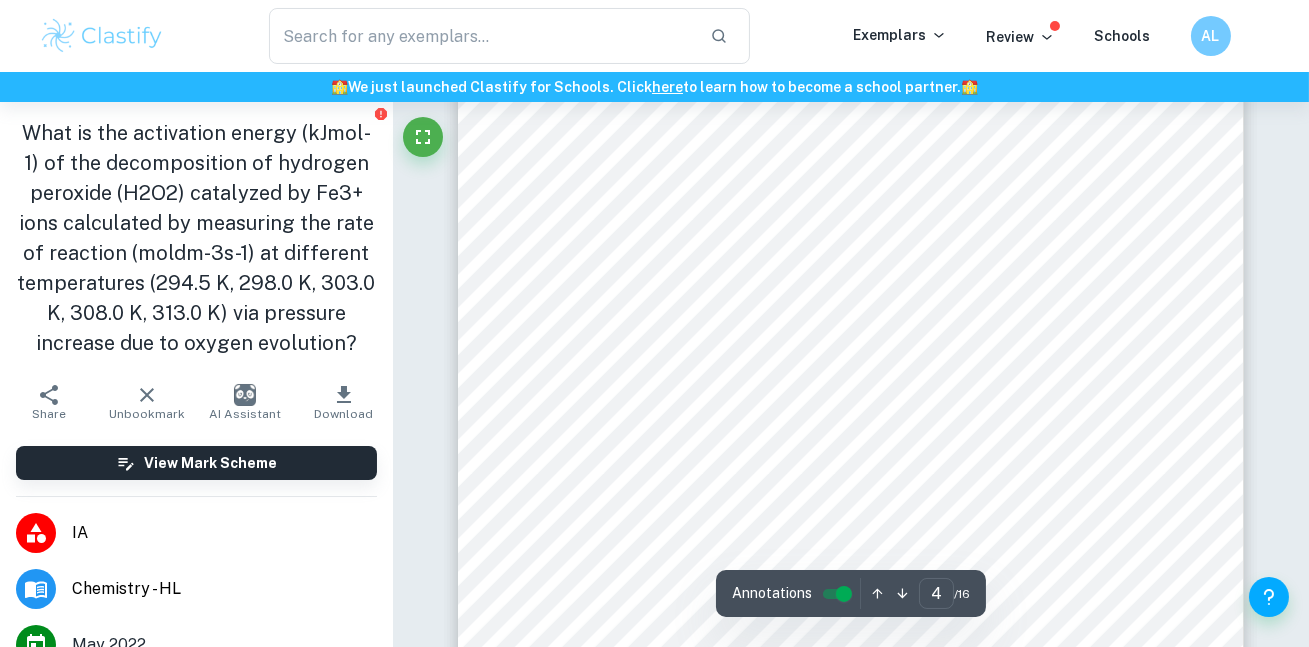 scroll, scrollTop: 3445, scrollLeft: 0, axis: vertical 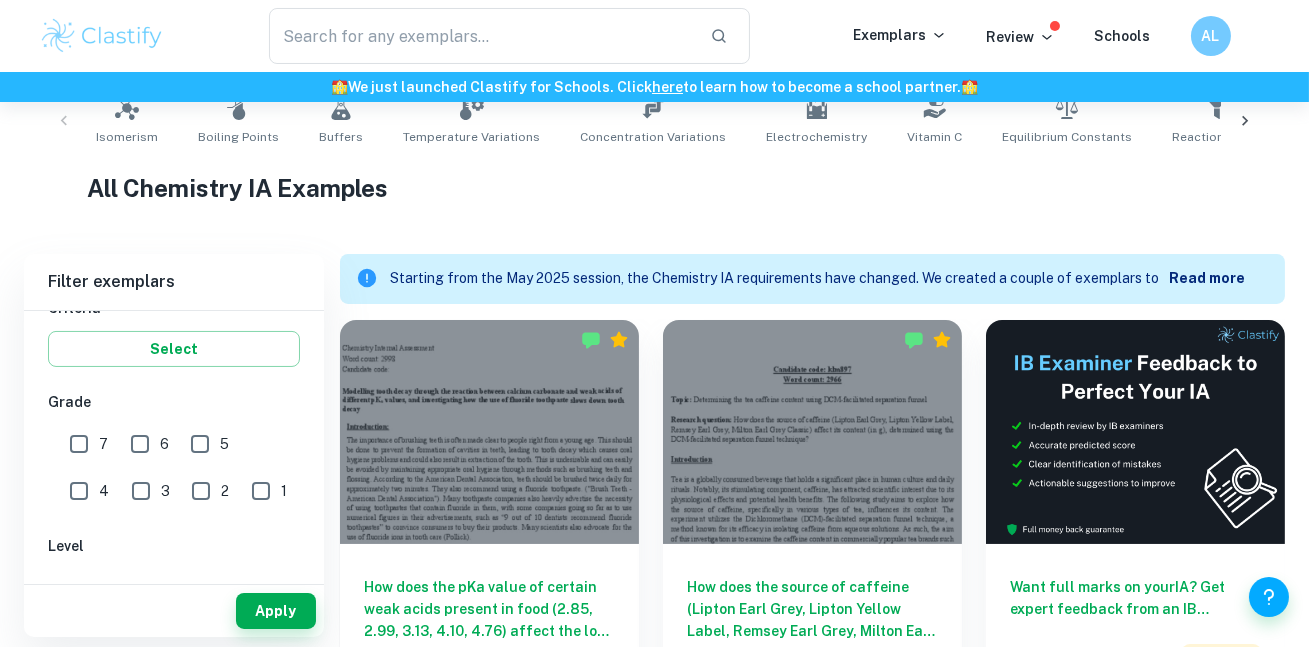 click on "7" at bounding box center [79, 444] 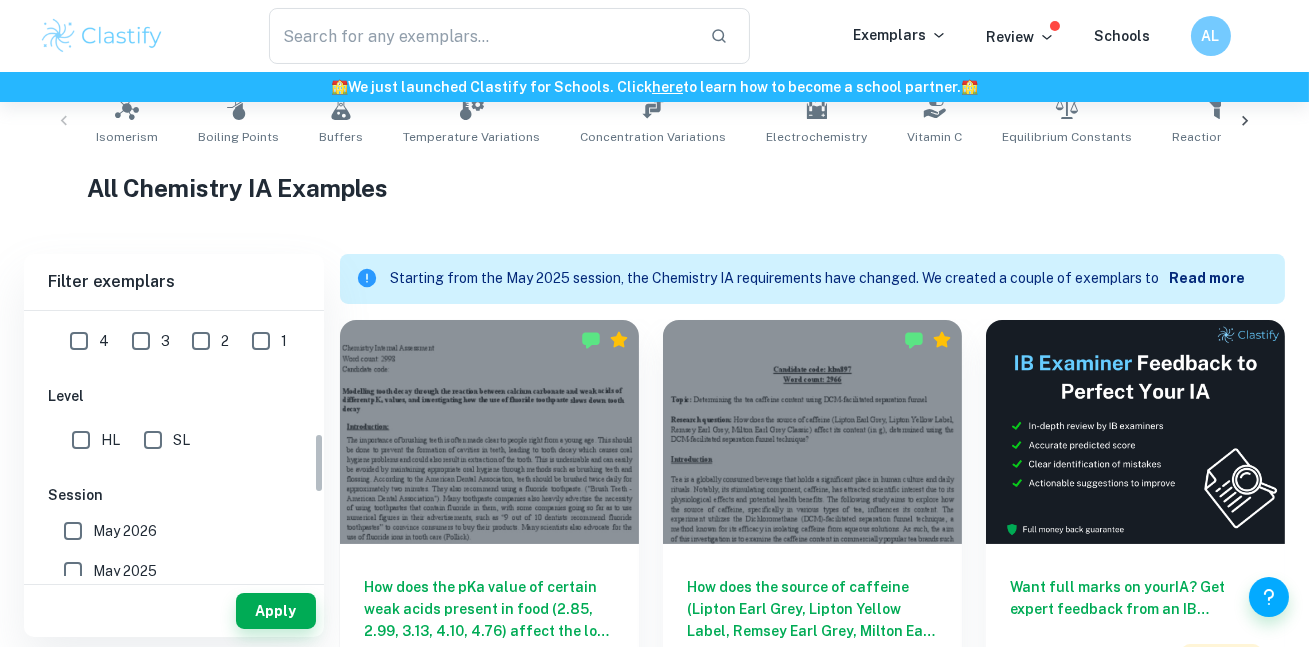 scroll, scrollTop: 540, scrollLeft: 0, axis: vertical 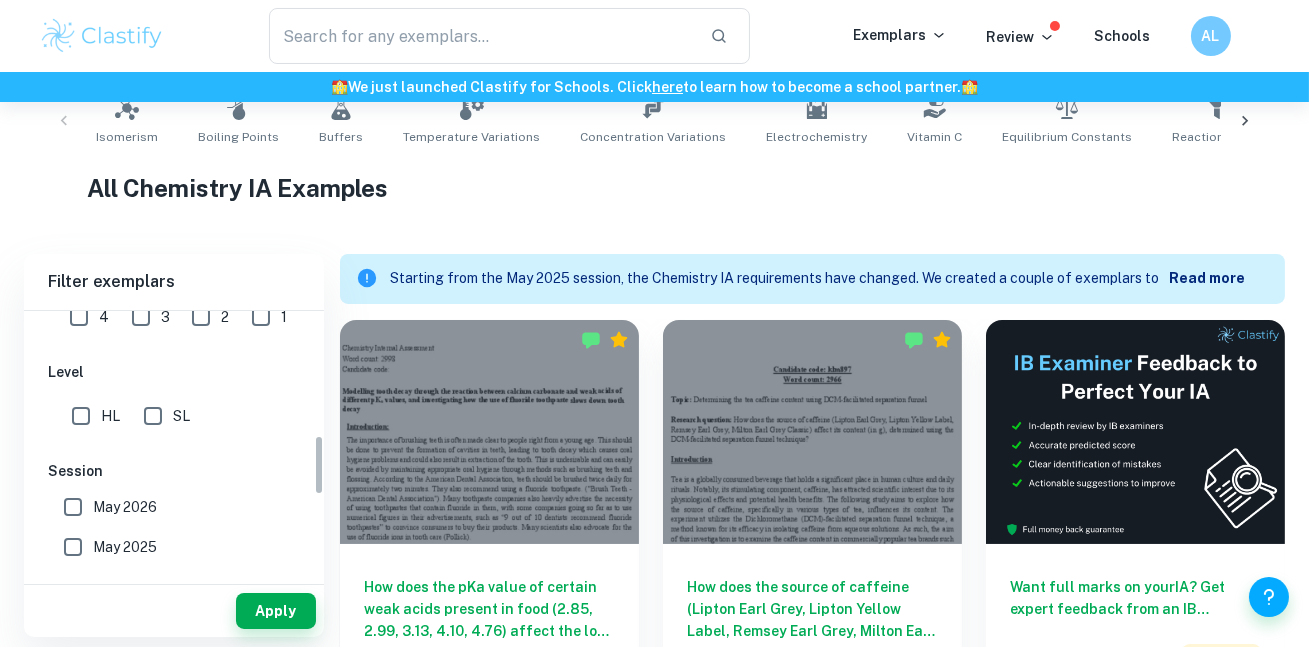 click on "HL" at bounding box center [81, 416] 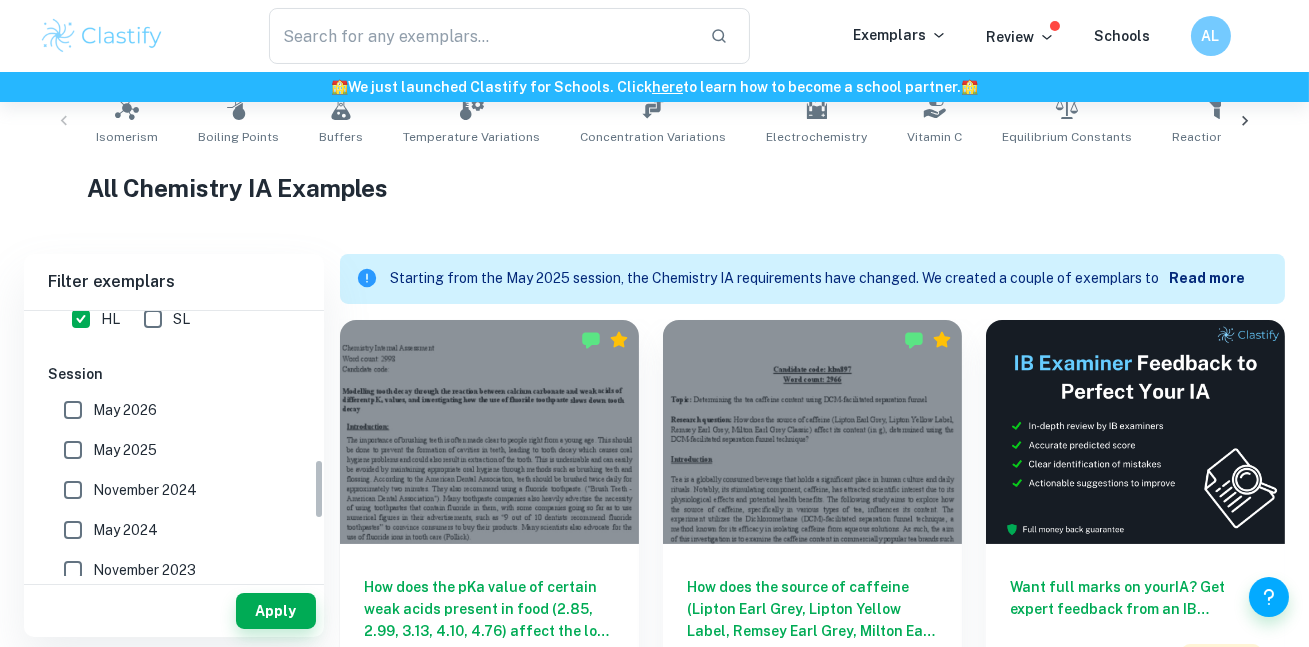 scroll, scrollTop: 645, scrollLeft: 0, axis: vertical 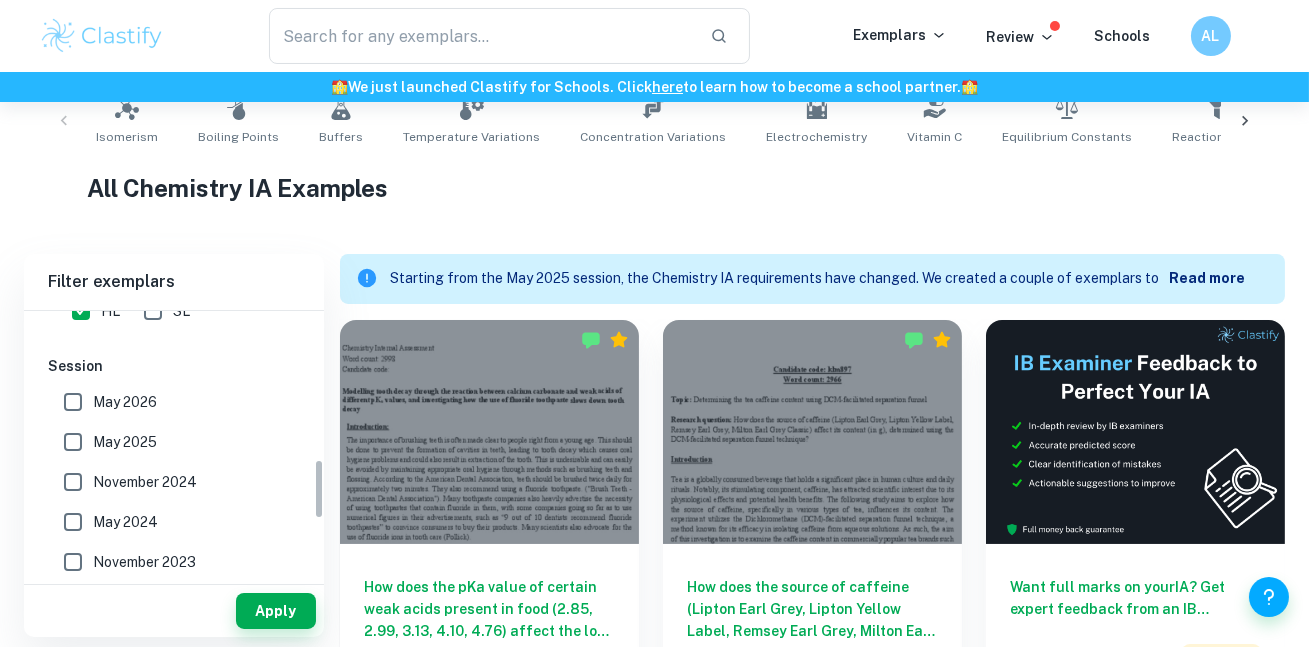 click on "May 2026" at bounding box center [73, 402] 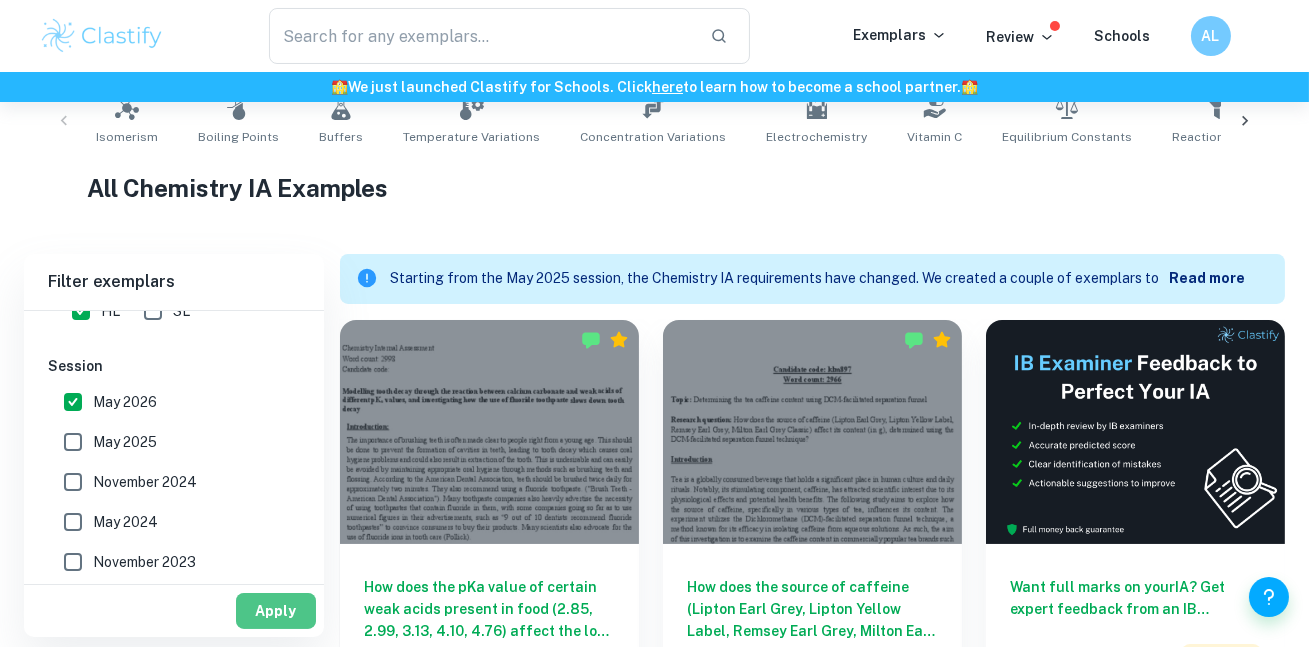click on "Apply" at bounding box center [276, 611] 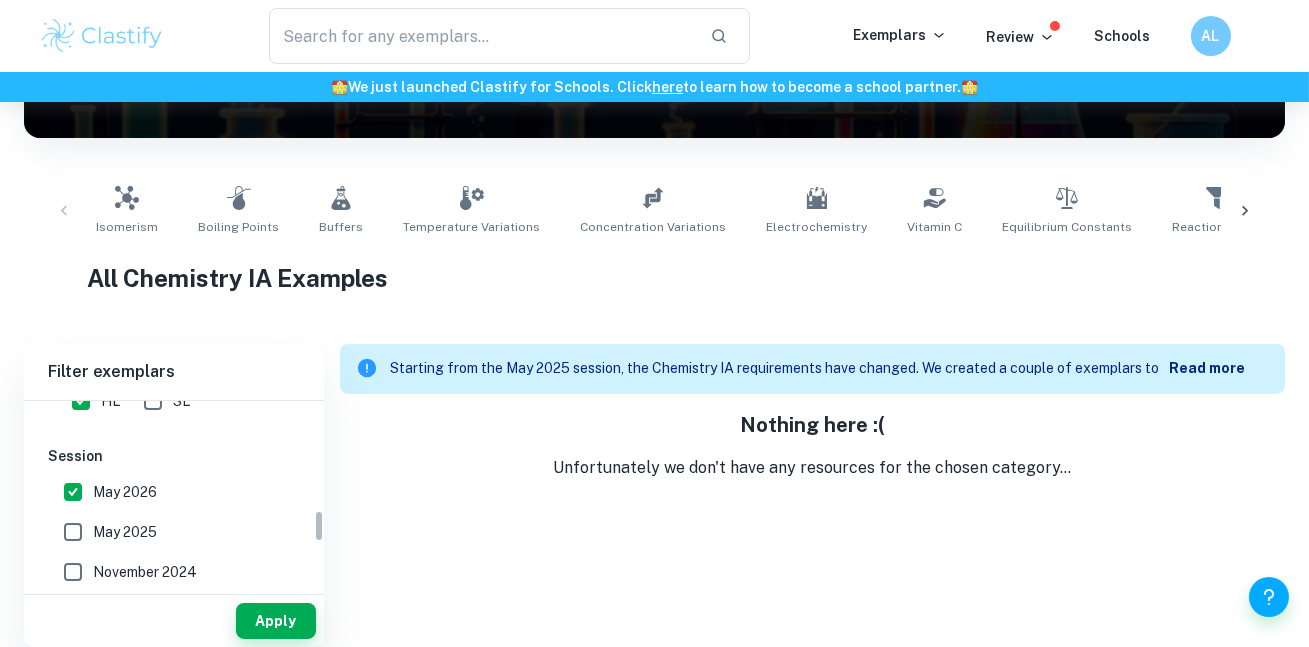 scroll, scrollTop: 326, scrollLeft: 0, axis: vertical 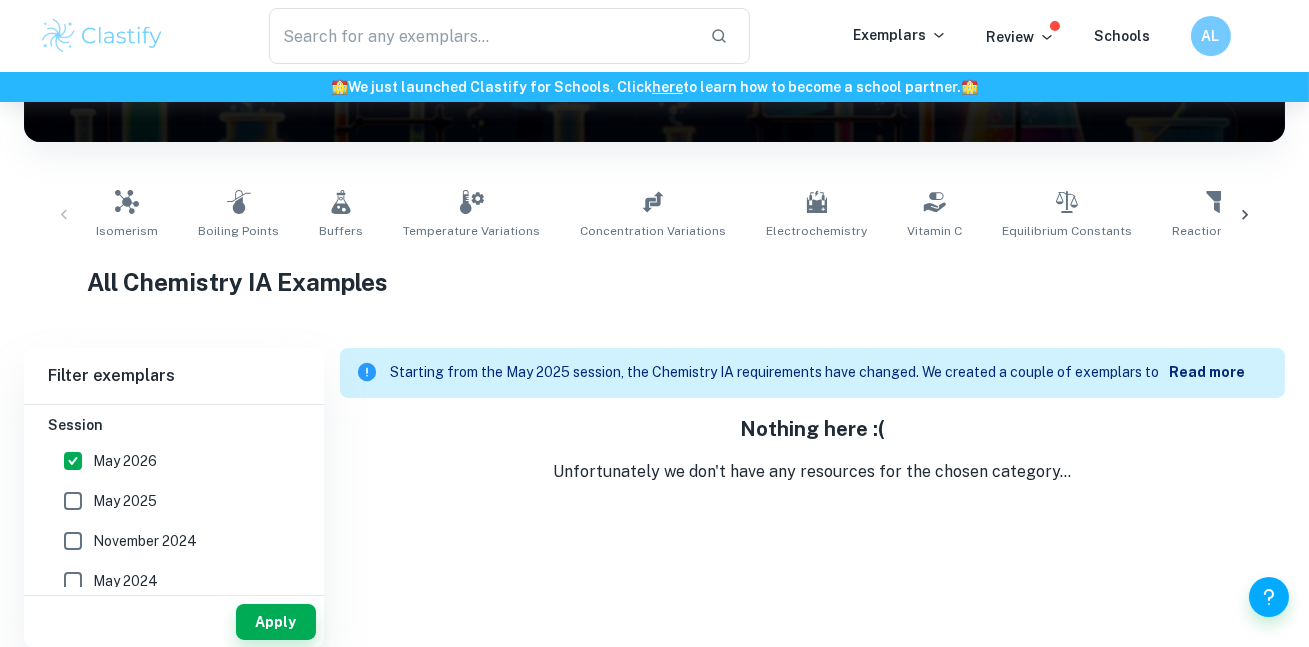 click on "May 2025" at bounding box center (73, 501) 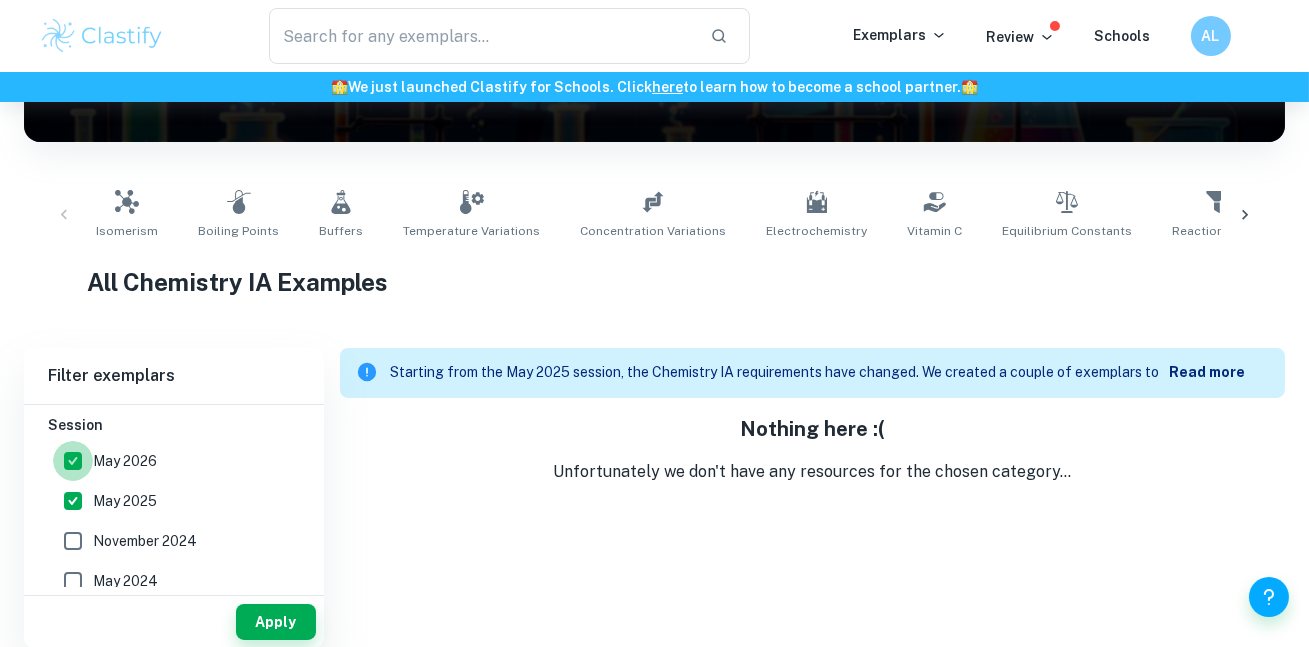 click on "May 2026" at bounding box center (73, 461) 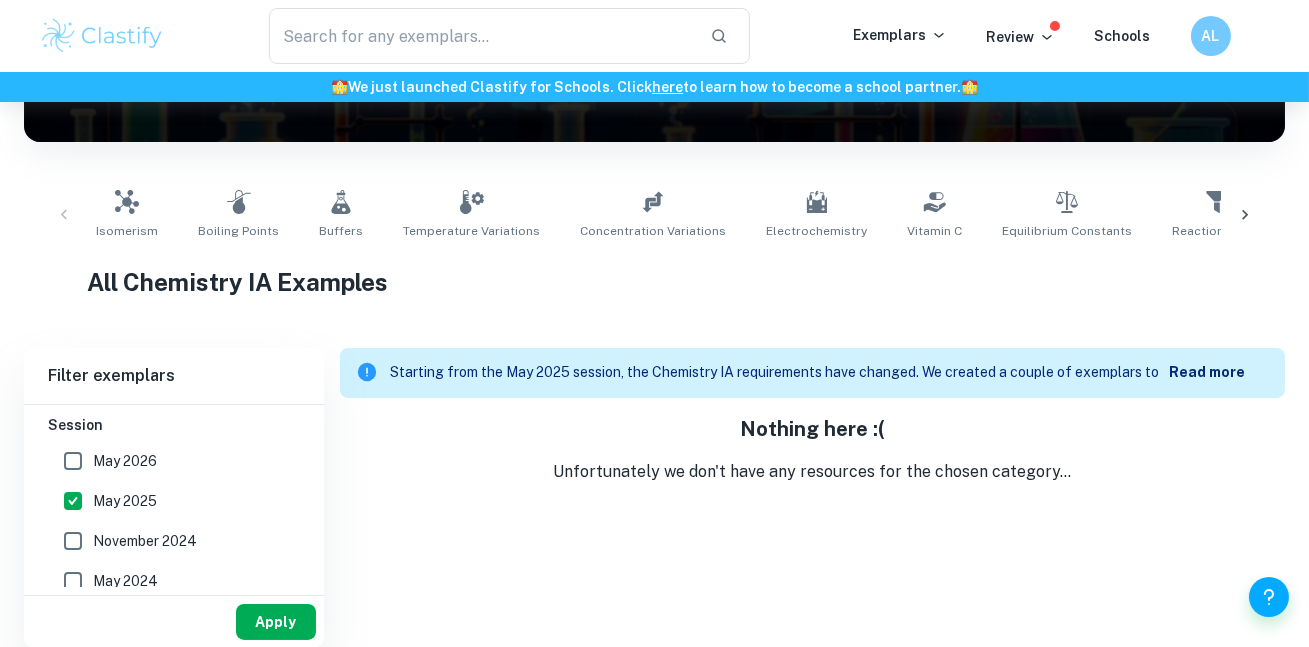 click on "Apply" at bounding box center (276, 622) 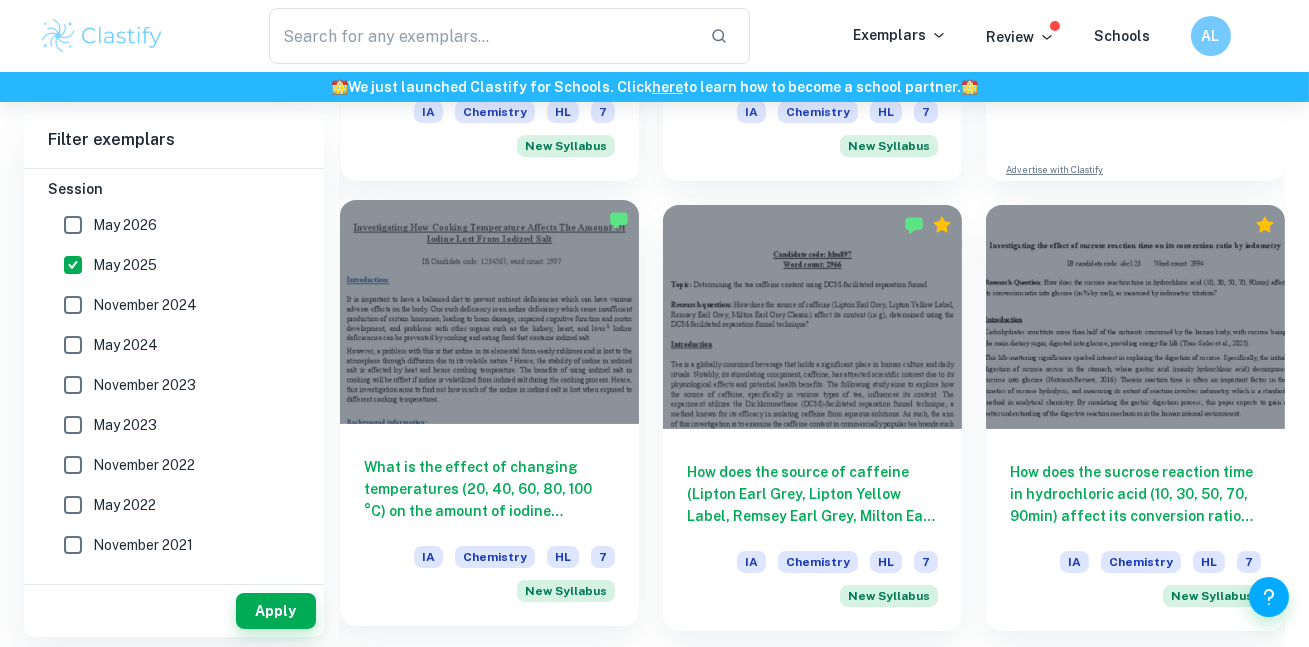 scroll, scrollTop: 1001, scrollLeft: 0, axis: vertical 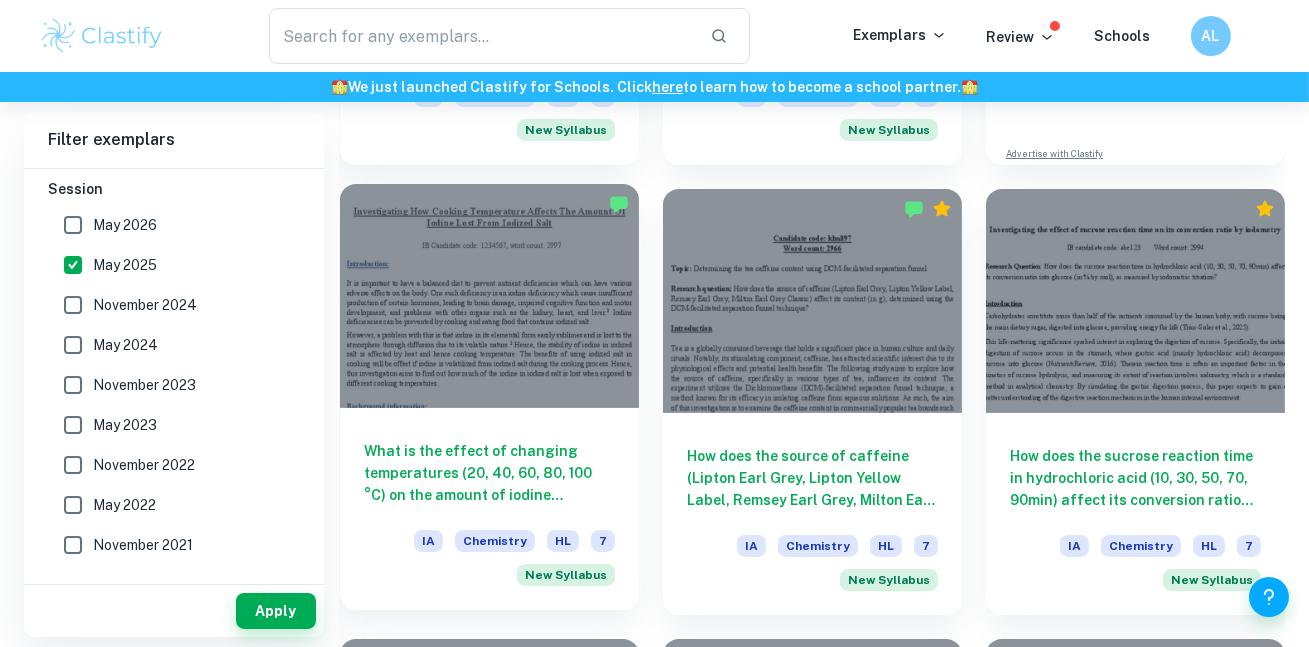click on "What is the effect of changing temperatures (20, 40, 60, 80, 100 °C) on the amount of iodine remaining in iodized salt (in grams) after exposure to heat during cooking, as measured by an iodometric titration?" at bounding box center (489, 473) 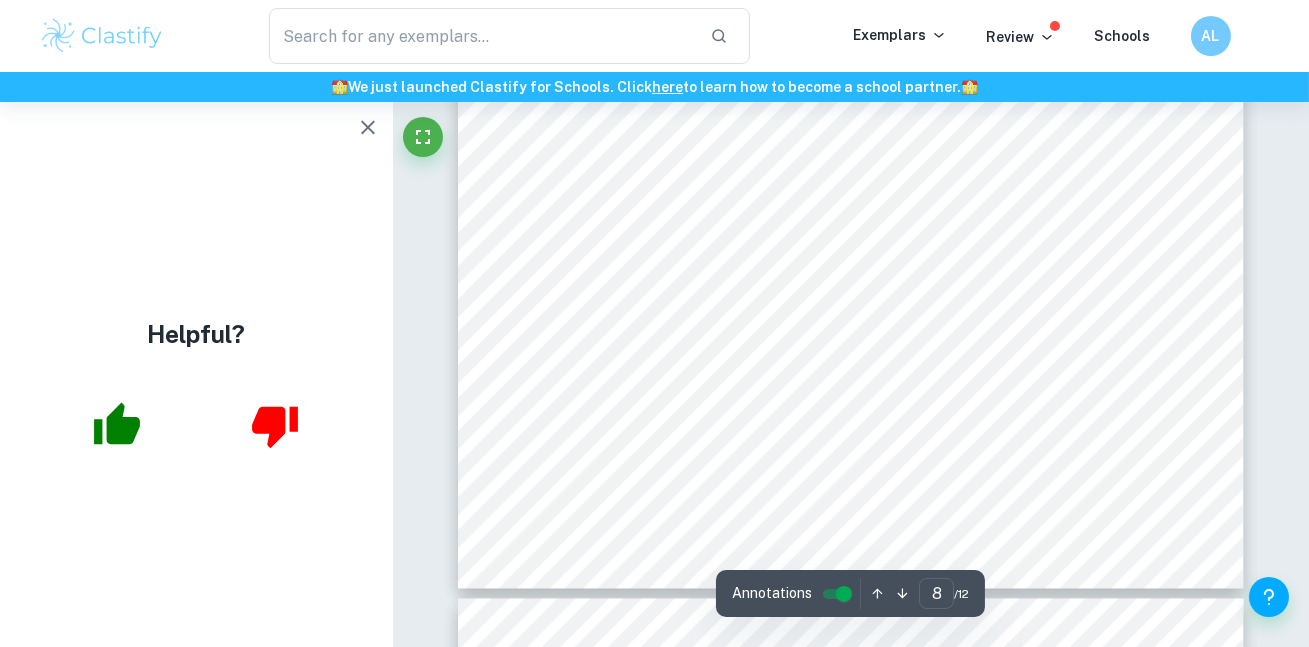 scroll, scrollTop: 7864, scrollLeft: 0, axis: vertical 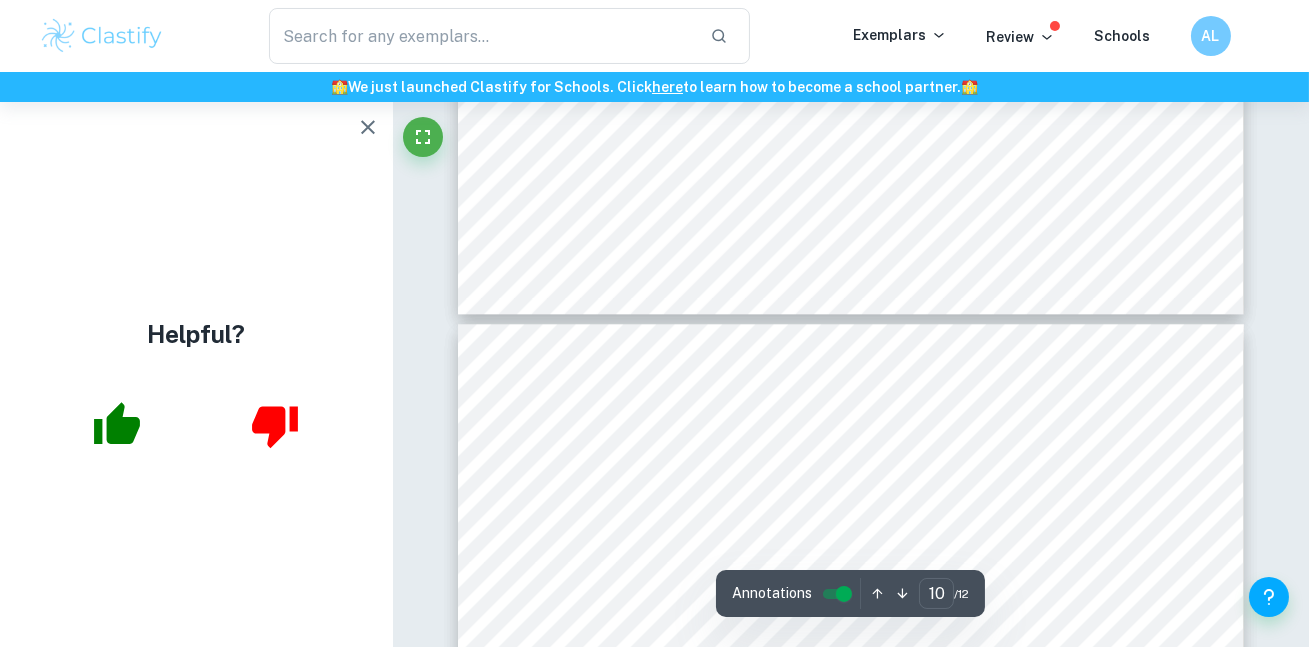type on "11" 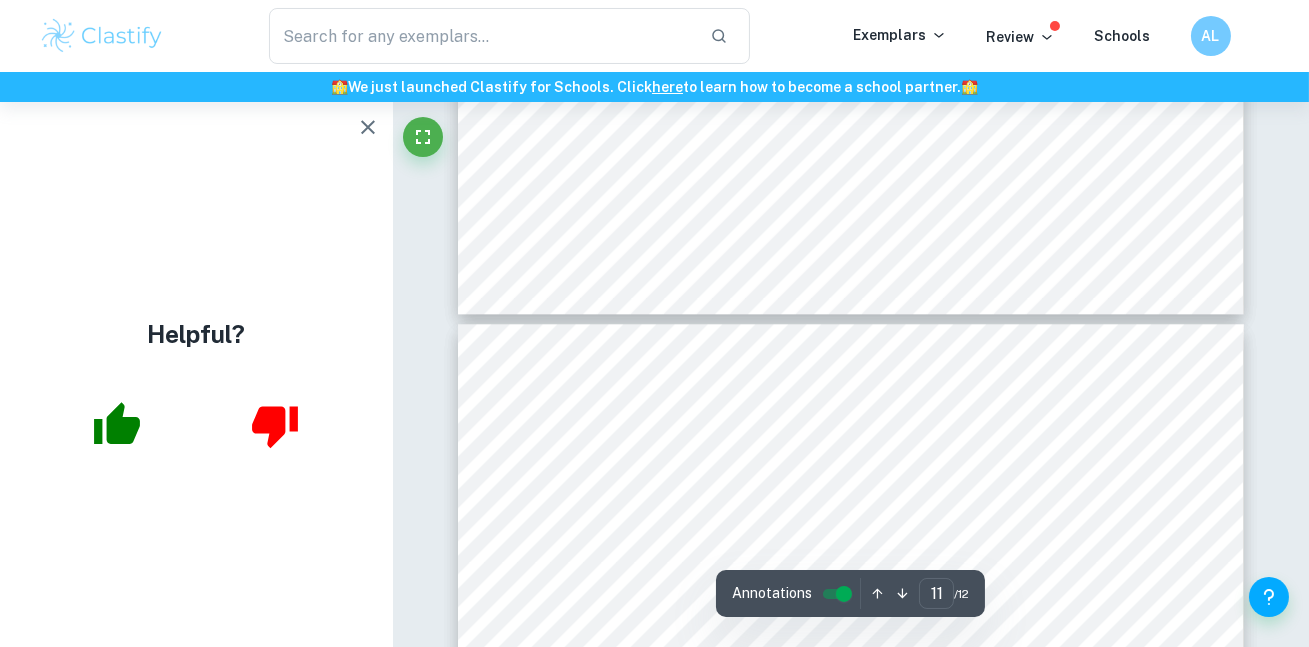 scroll, scrollTop: 10238, scrollLeft: 0, axis: vertical 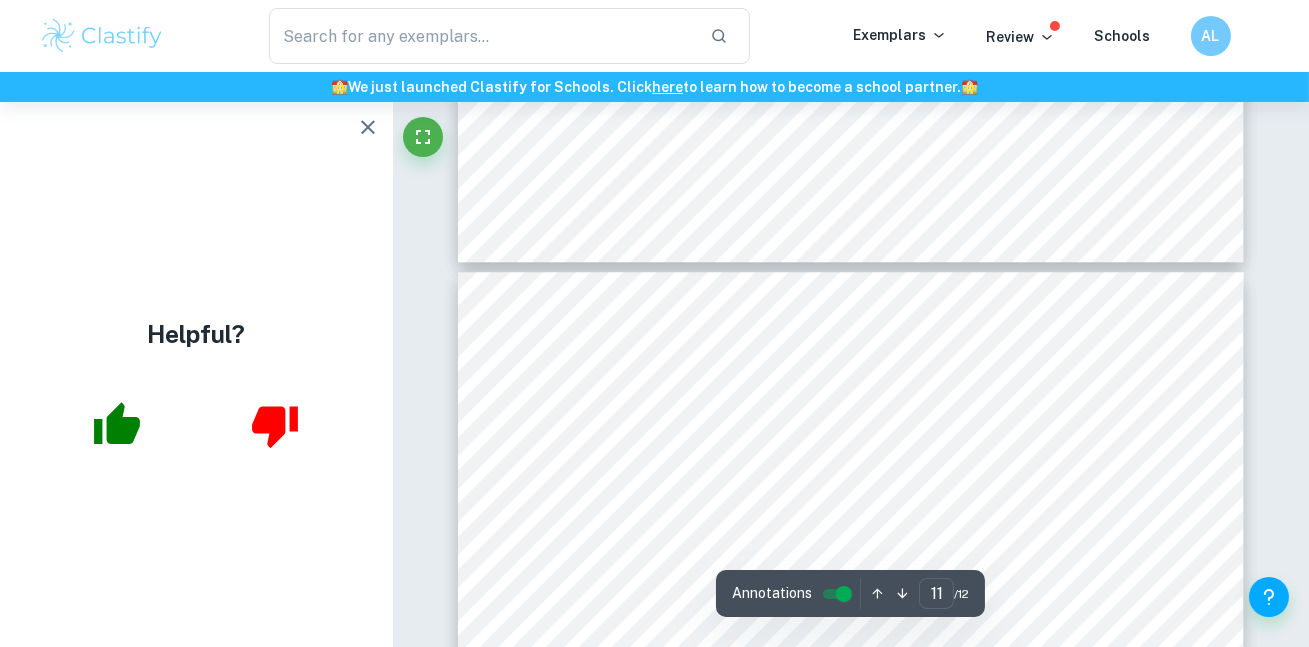 click 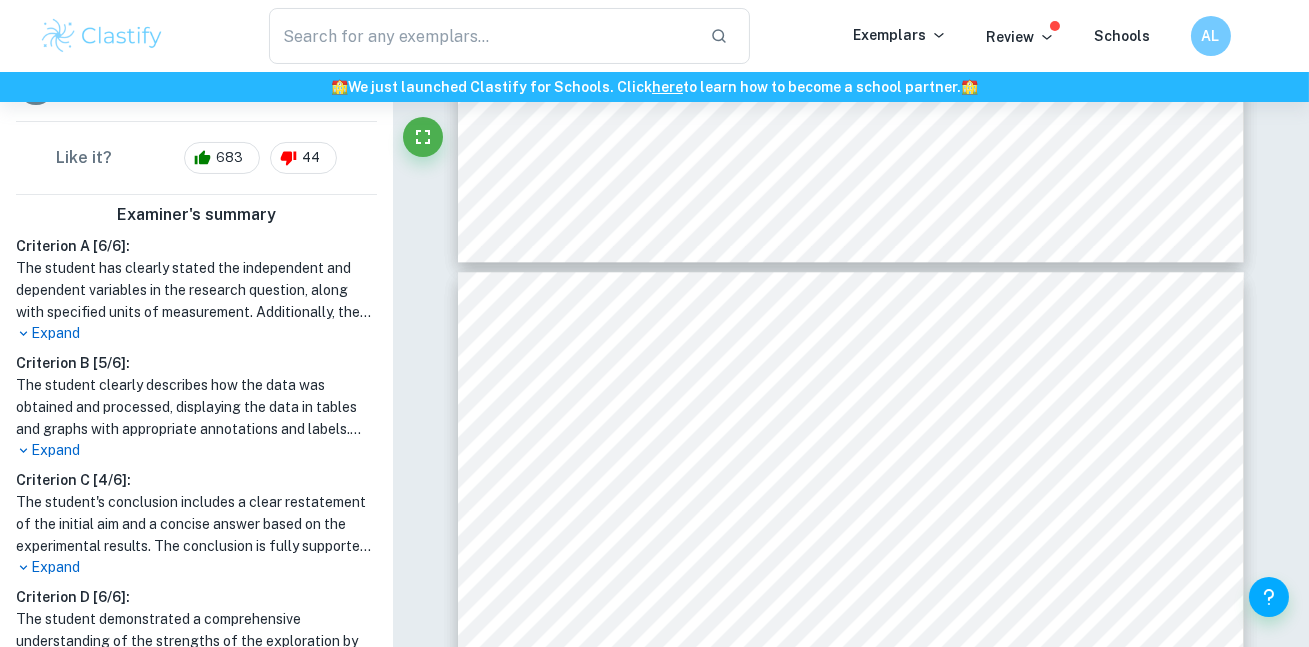scroll, scrollTop: 774, scrollLeft: 0, axis: vertical 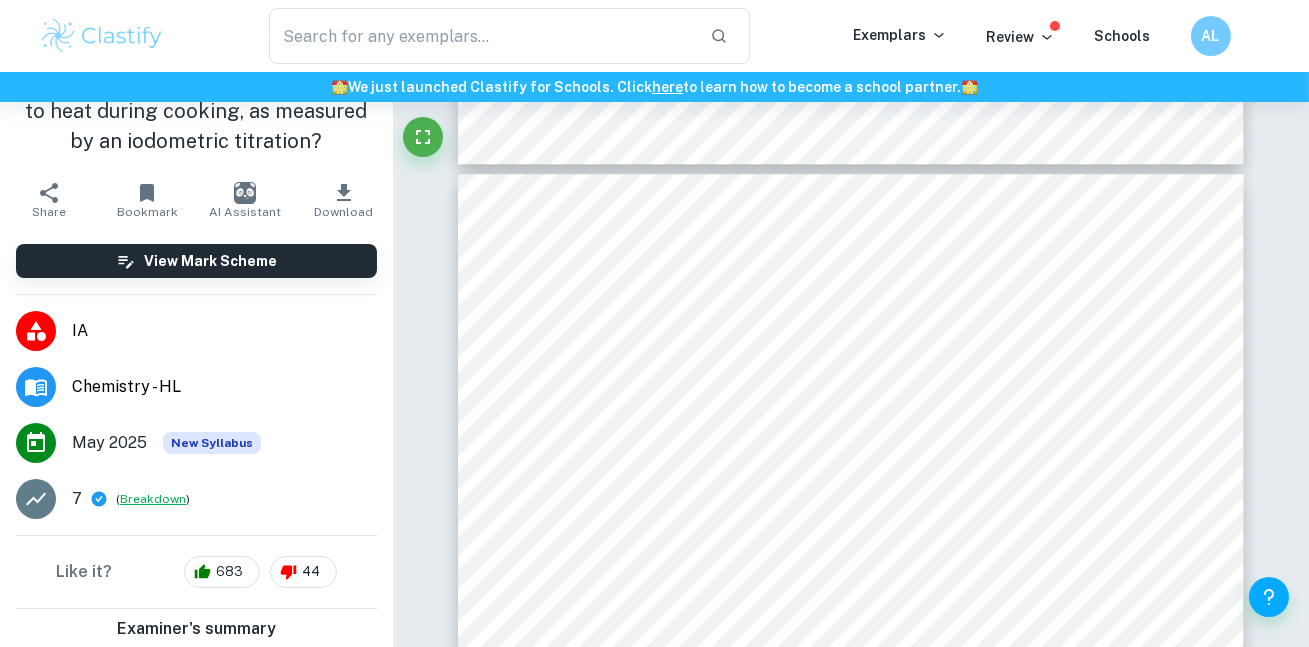 click on "Breakdown" at bounding box center (153, 499) 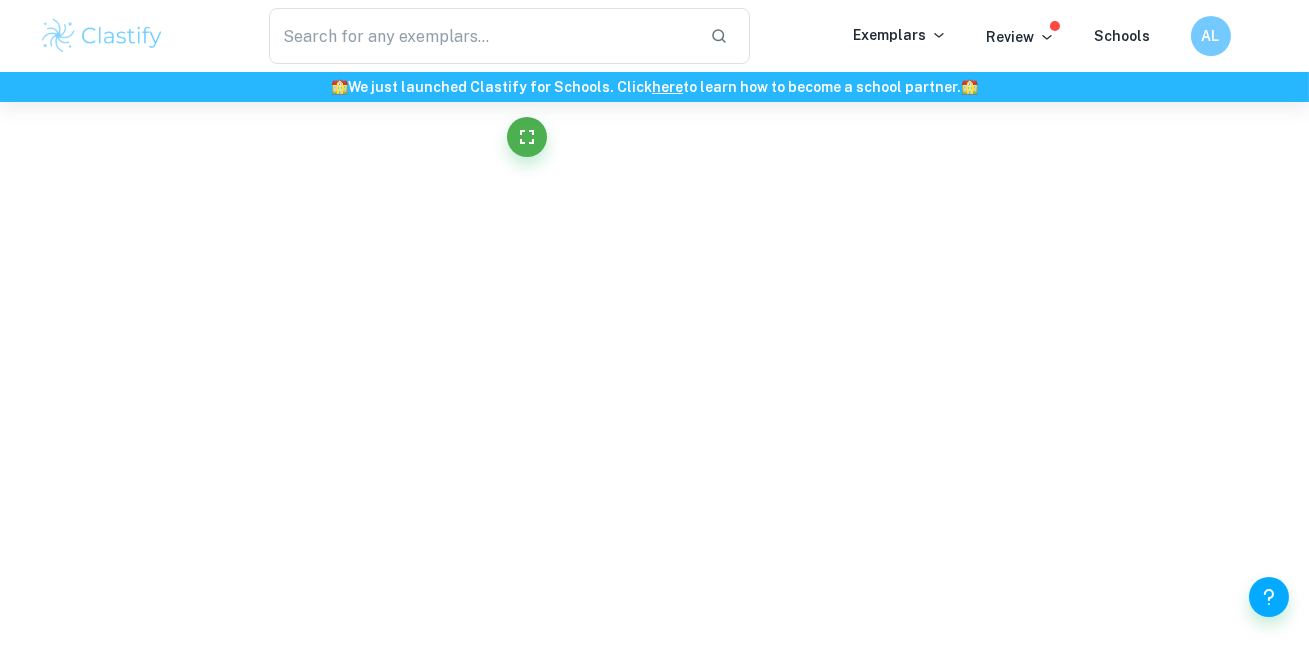 scroll, scrollTop: 0, scrollLeft: 0, axis: both 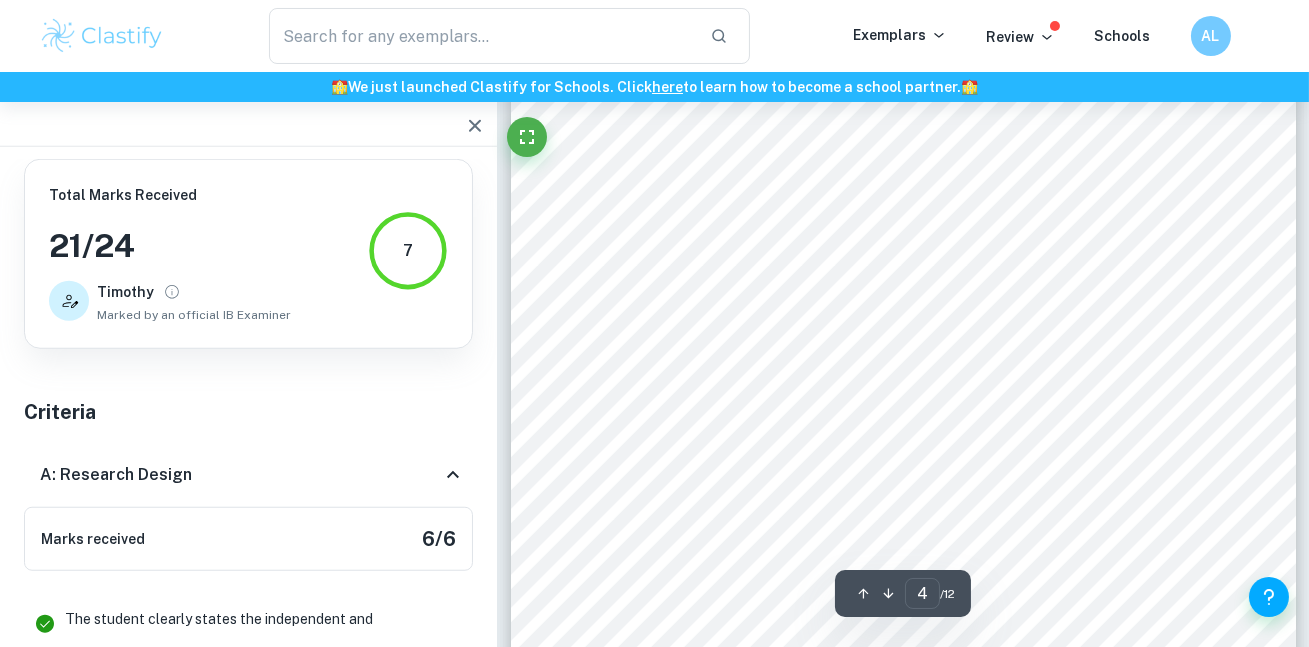 type on "3" 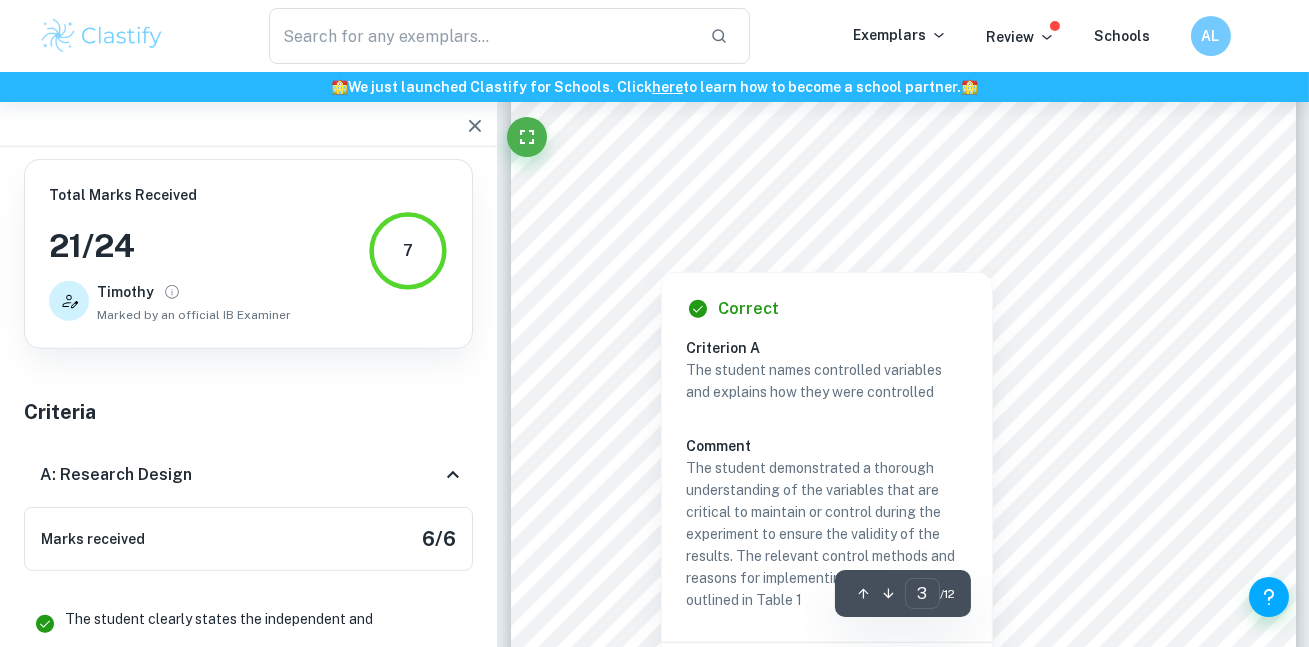 scroll, scrollTop: 2140, scrollLeft: 0, axis: vertical 